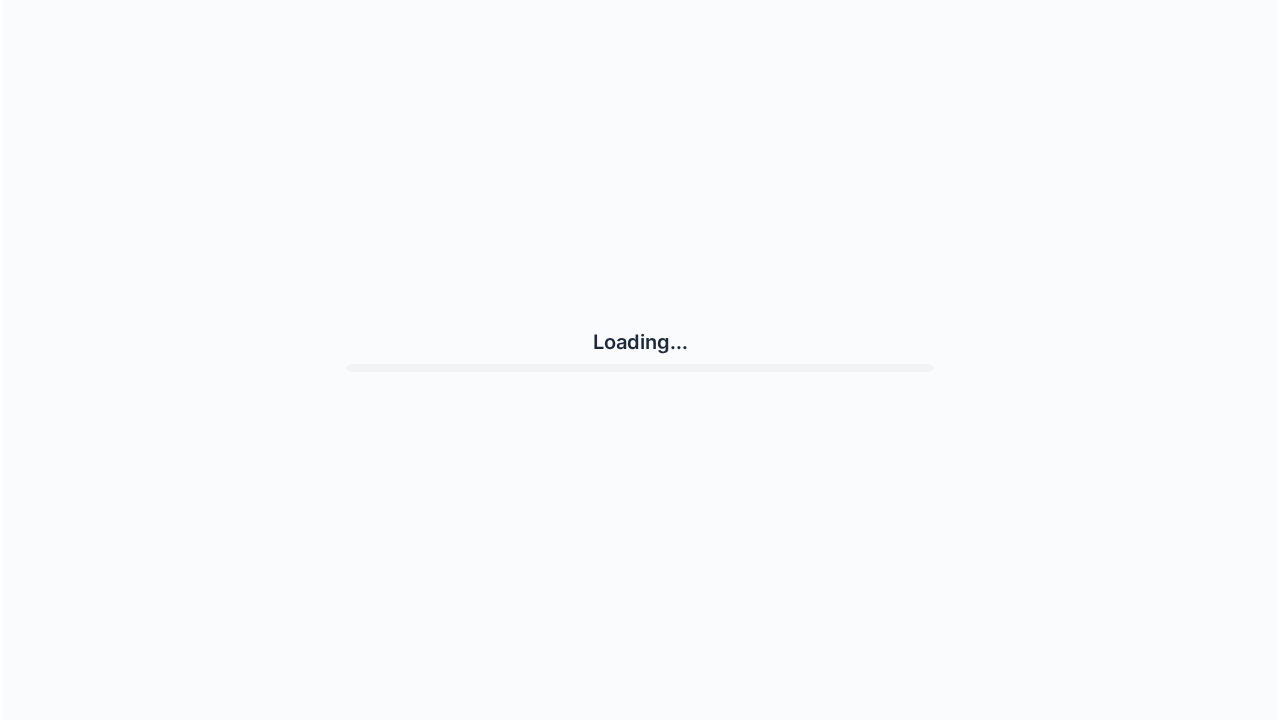scroll, scrollTop: 0, scrollLeft: 0, axis: both 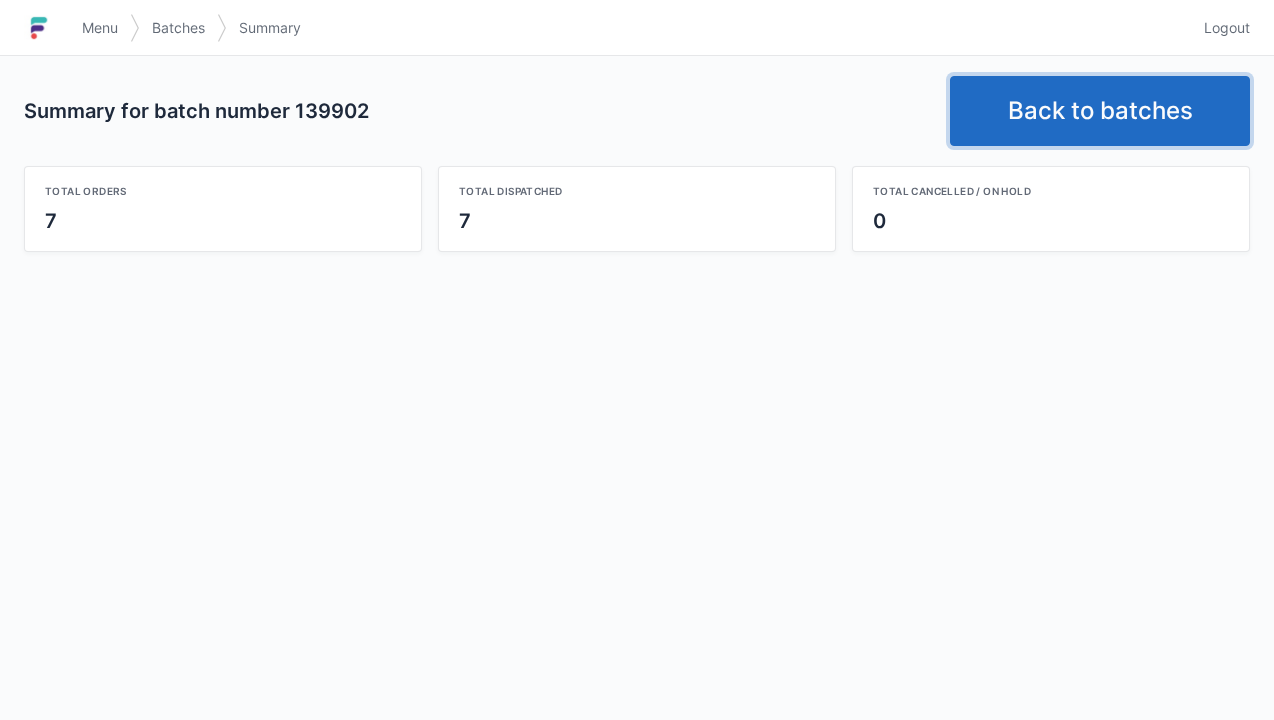 click on "Back to batches" at bounding box center [1100, 111] 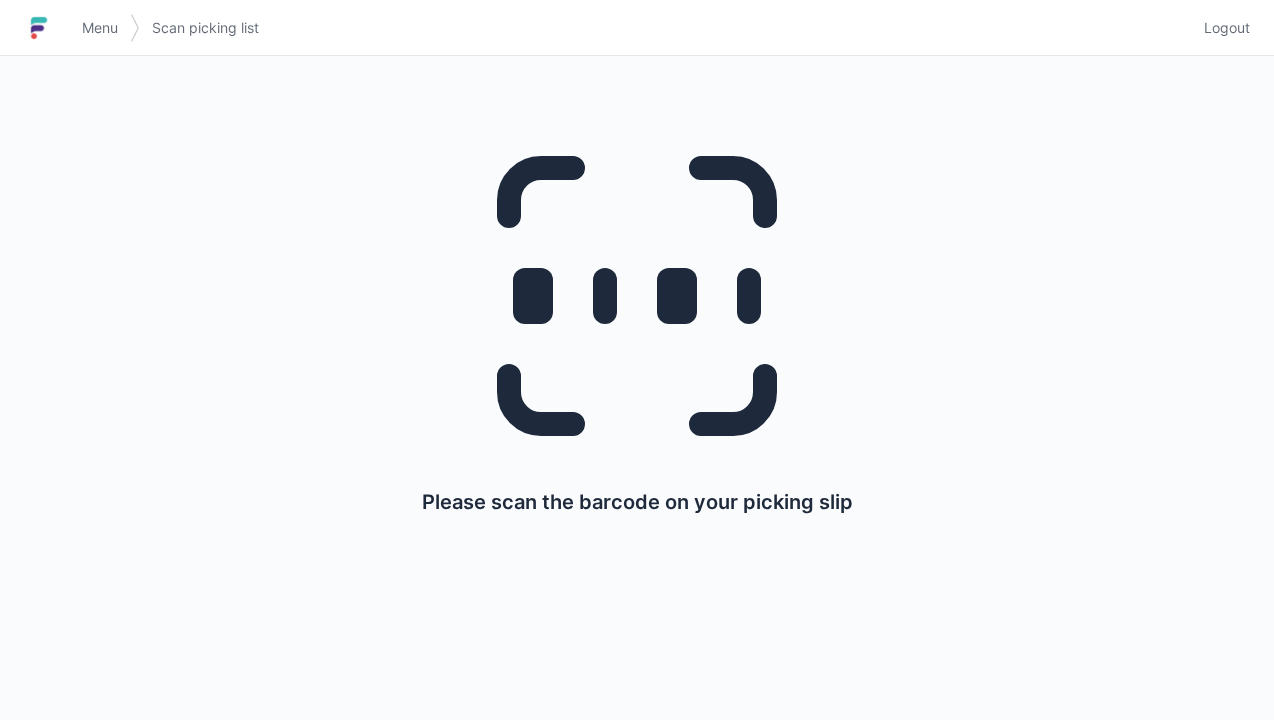 scroll, scrollTop: 0, scrollLeft: 0, axis: both 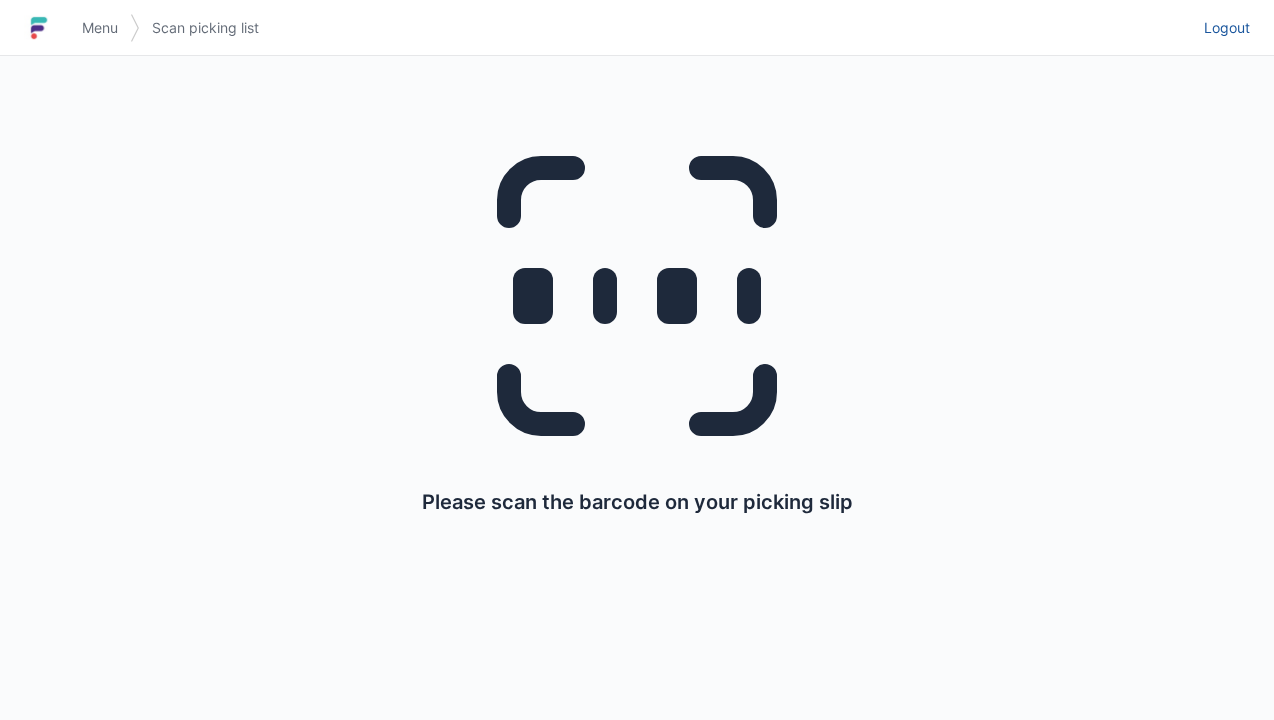 click on "Logout" at bounding box center [1227, 28] 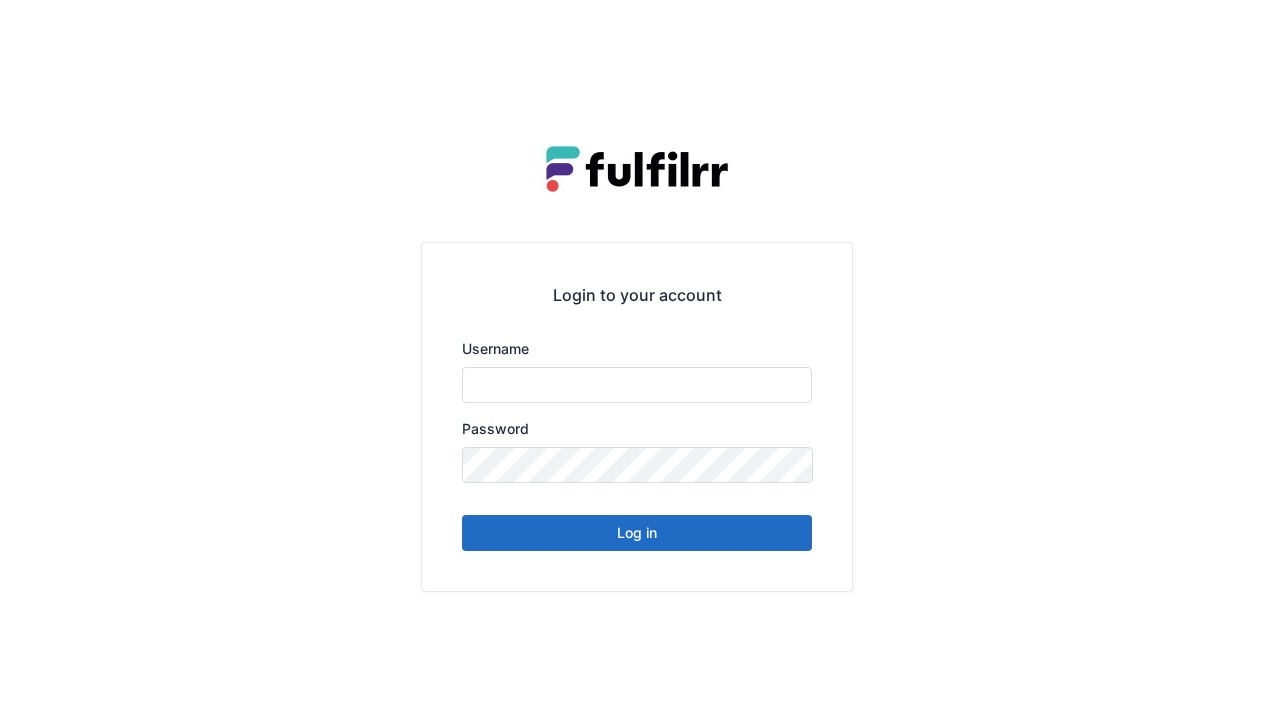 scroll, scrollTop: 0, scrollLeft: 0, axis: both 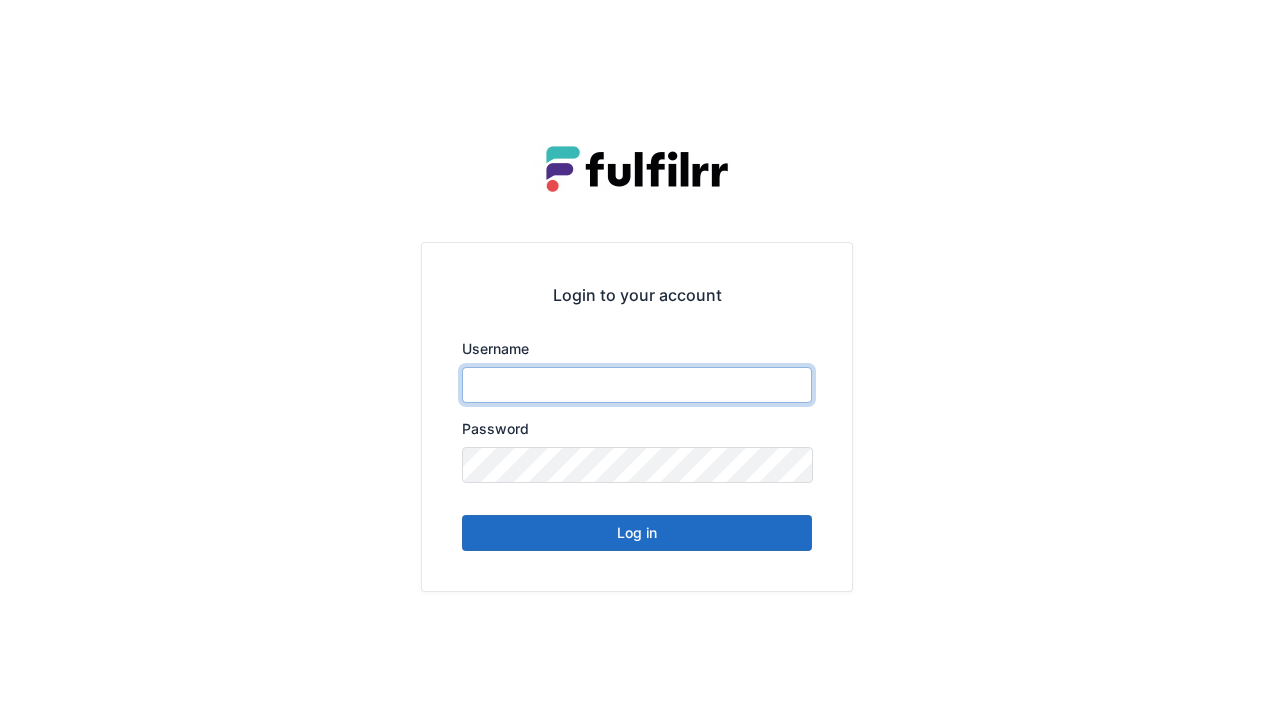 type on "******" 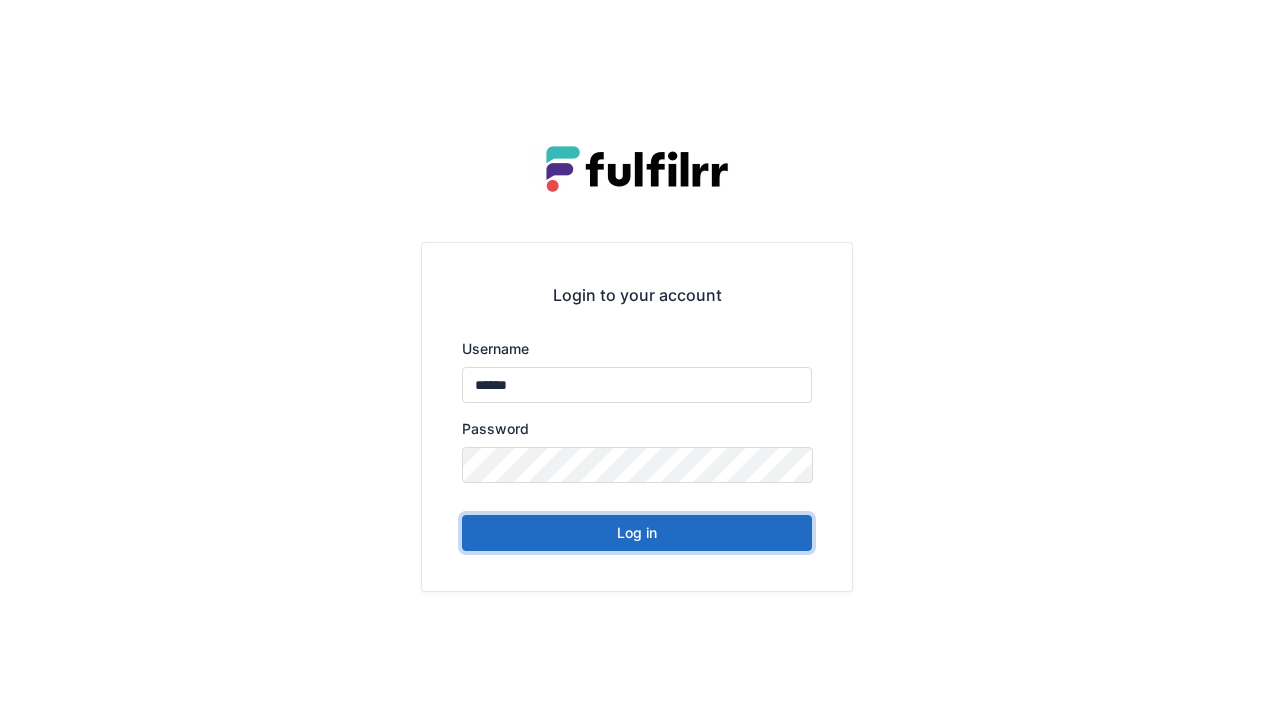 click on "Log in" at bounding box center [637, 533] 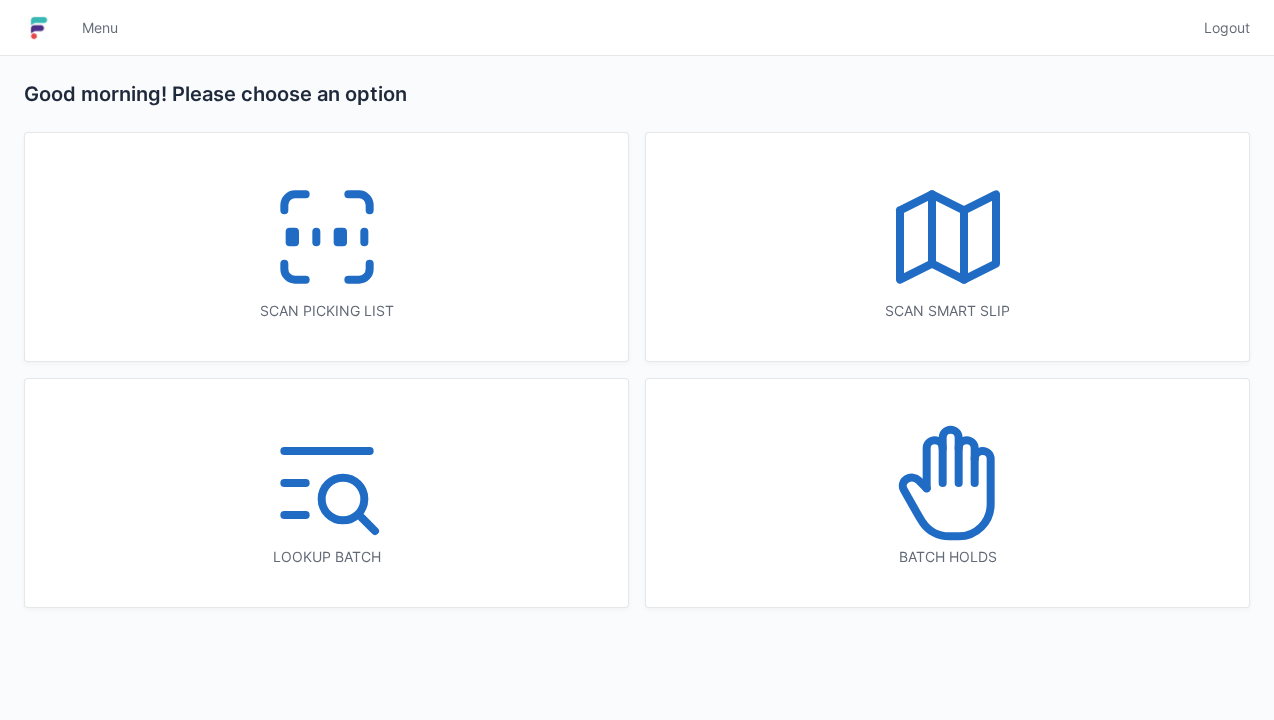 scroll, scrollTop: 0, scrollLeft: 0, axis: both 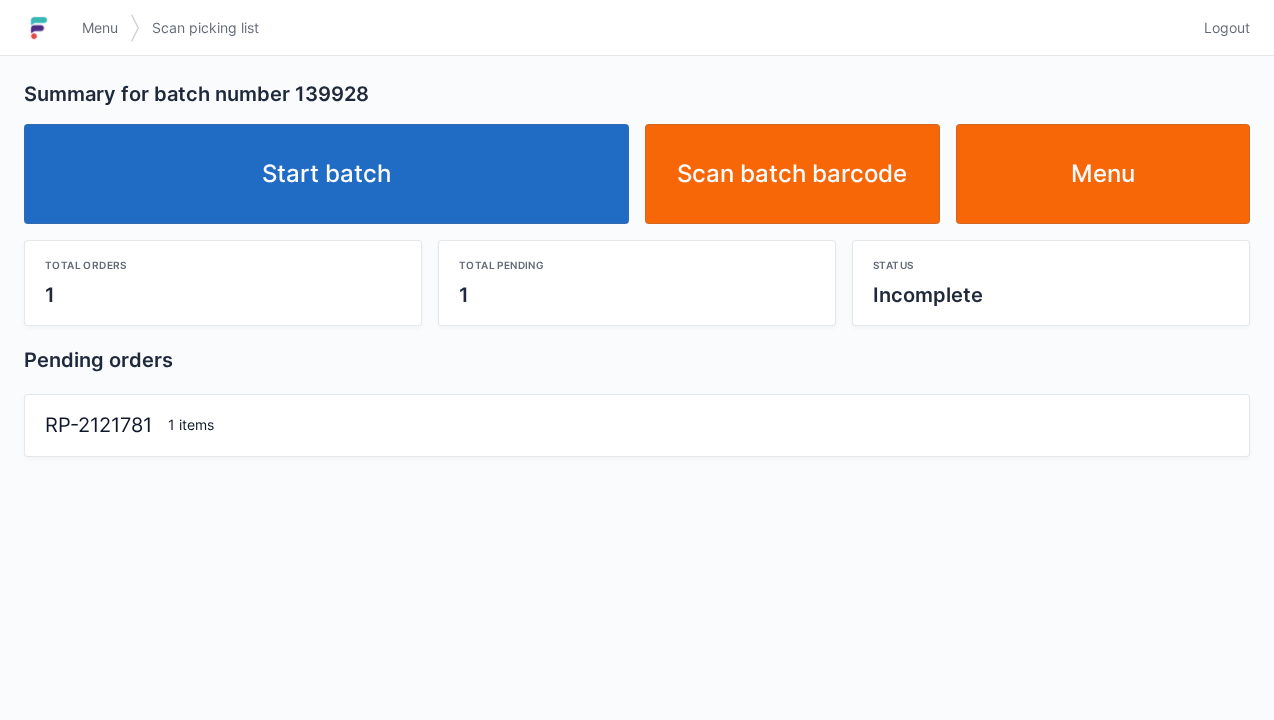 click on "Start batch" at bounding box center (326, 174) 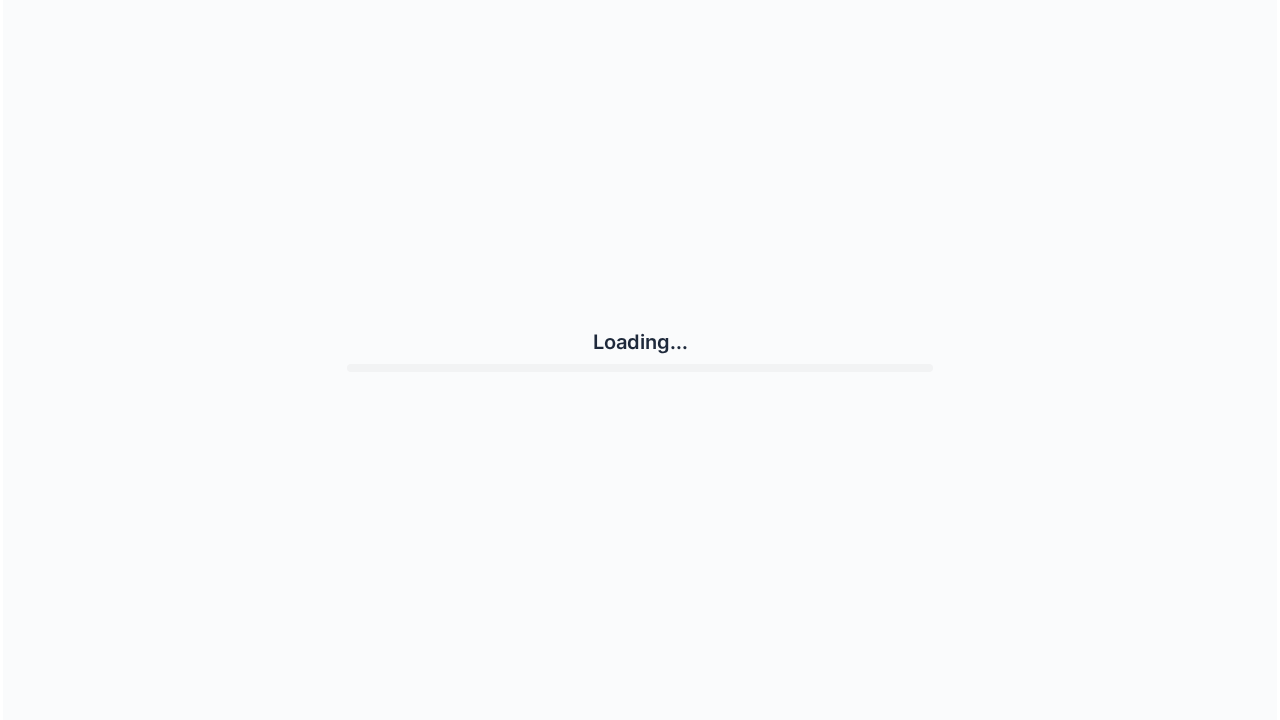 scroll, scrollTop: 0, scrollLeft: 0, axis: both 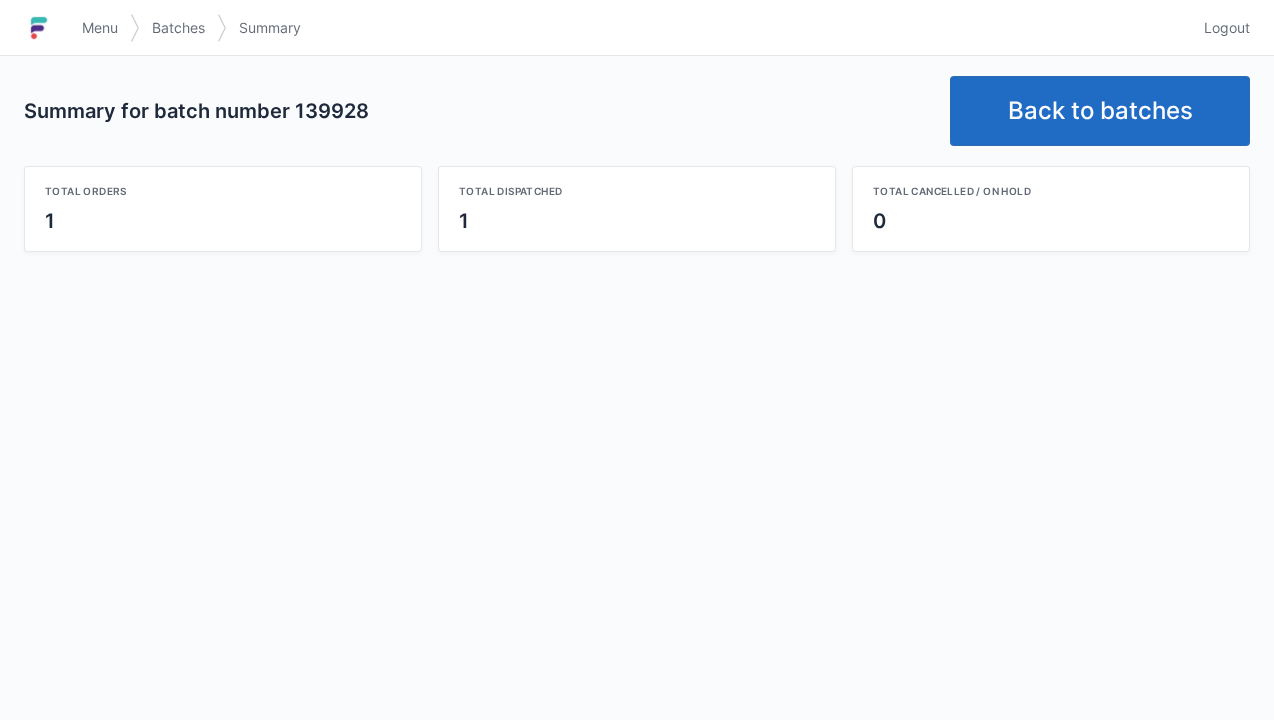 click on "Back to batches" at bounding box center (1100, 111) 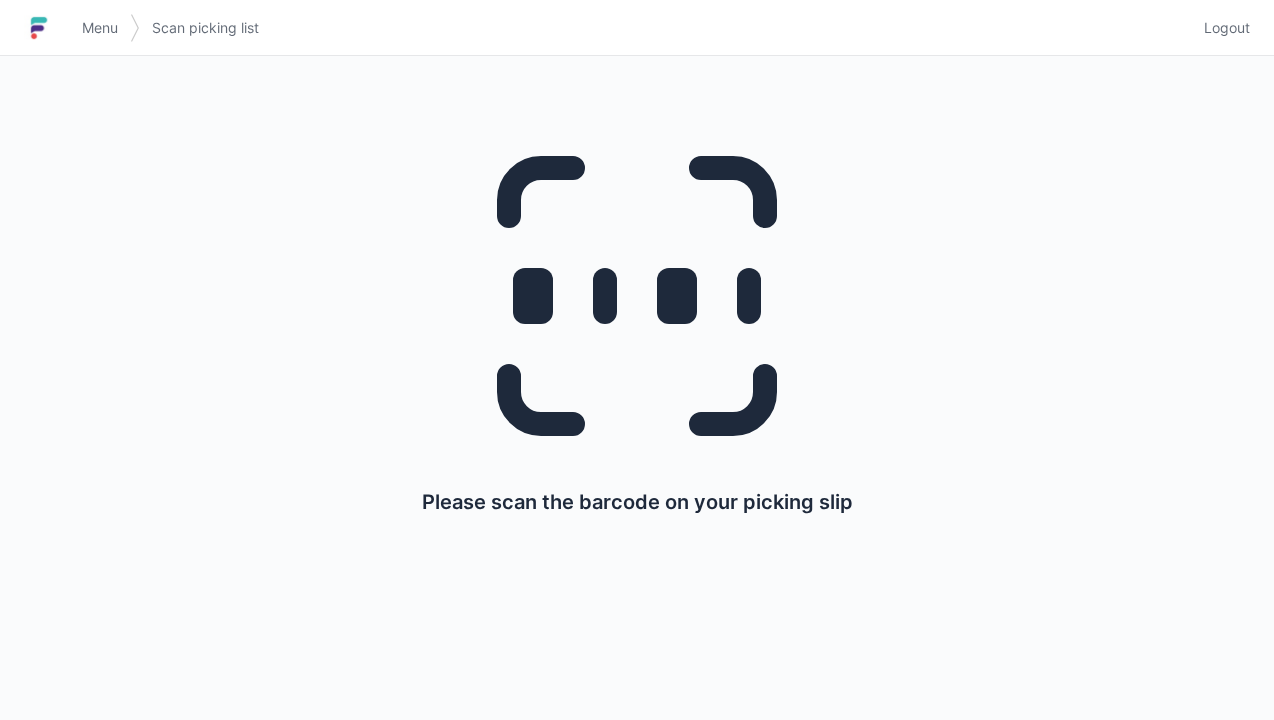 scroll, scrollTop: 0, scrollLeft: 0, axis: both 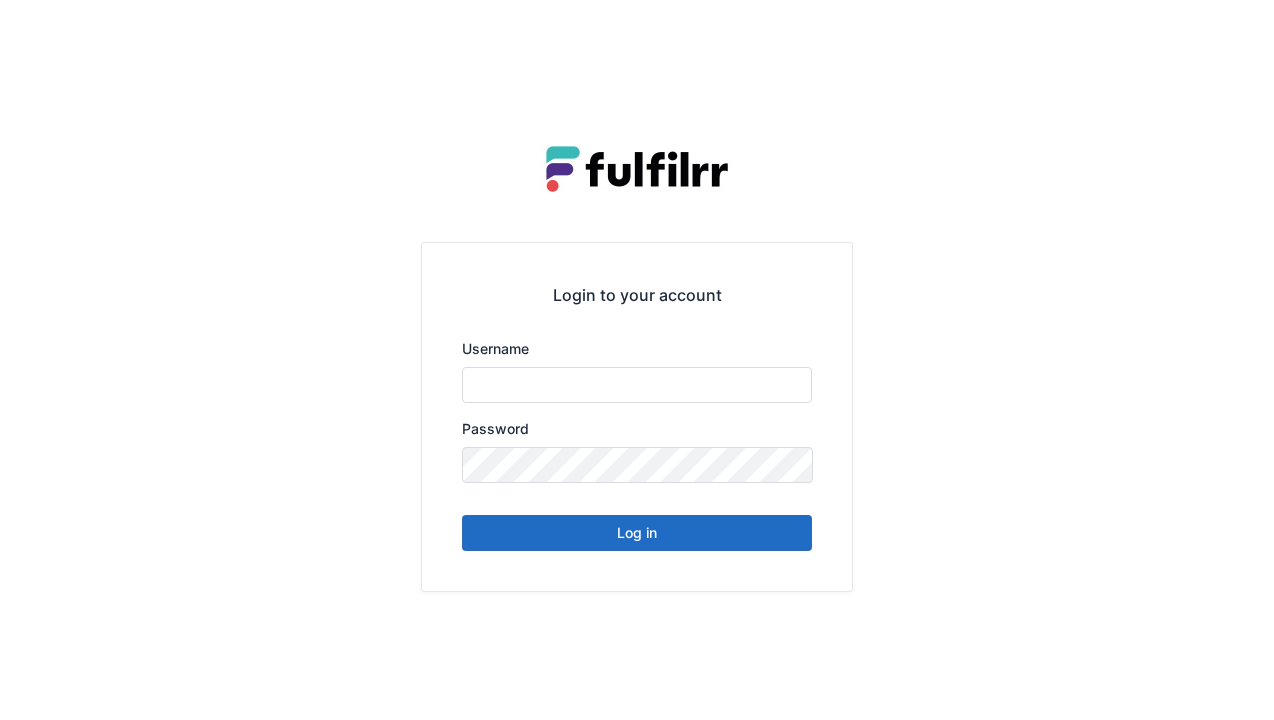 type on "******" 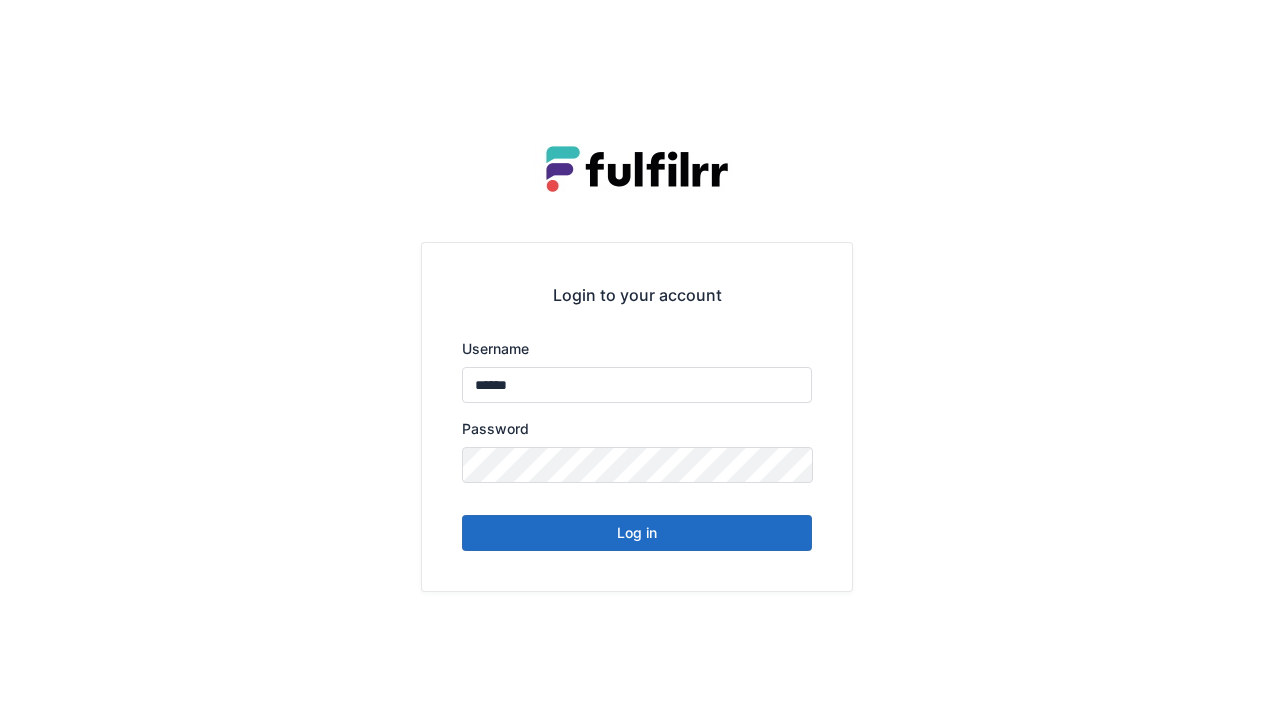 click on "Log in" at bounding box center [637, 533] 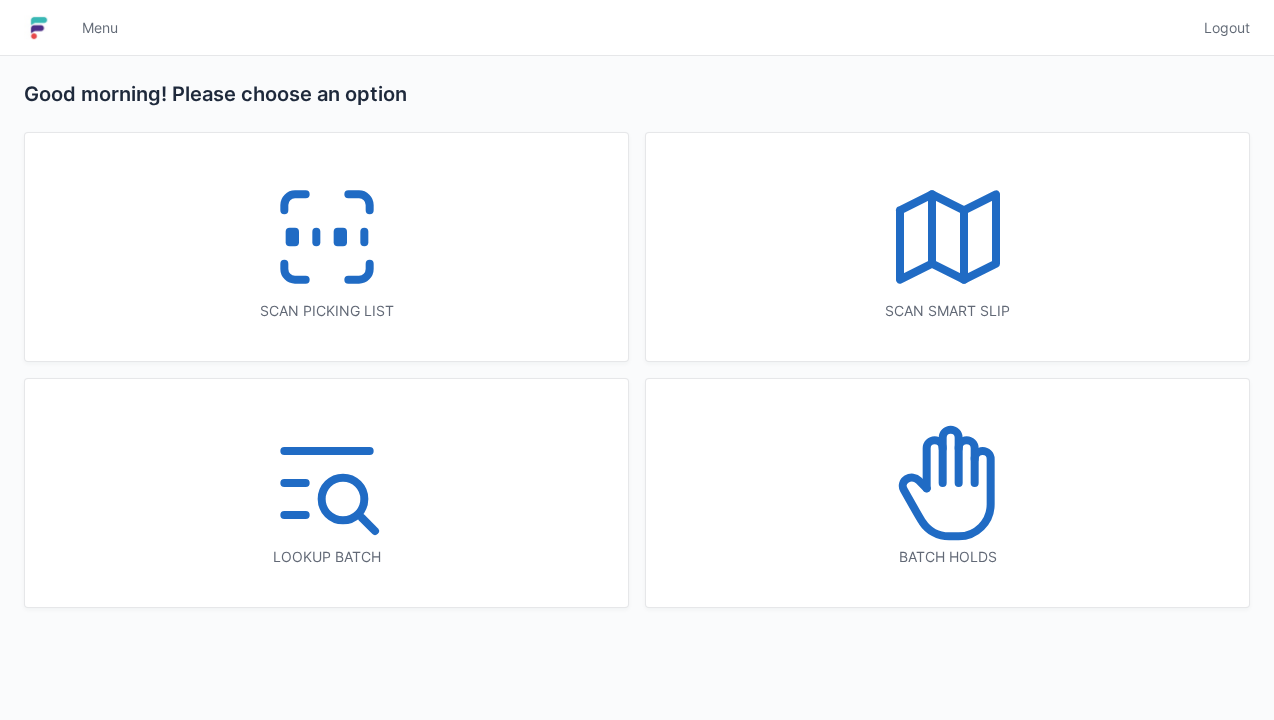 scroll, scrollTop: 0, scrollLeft: 0, axis: both 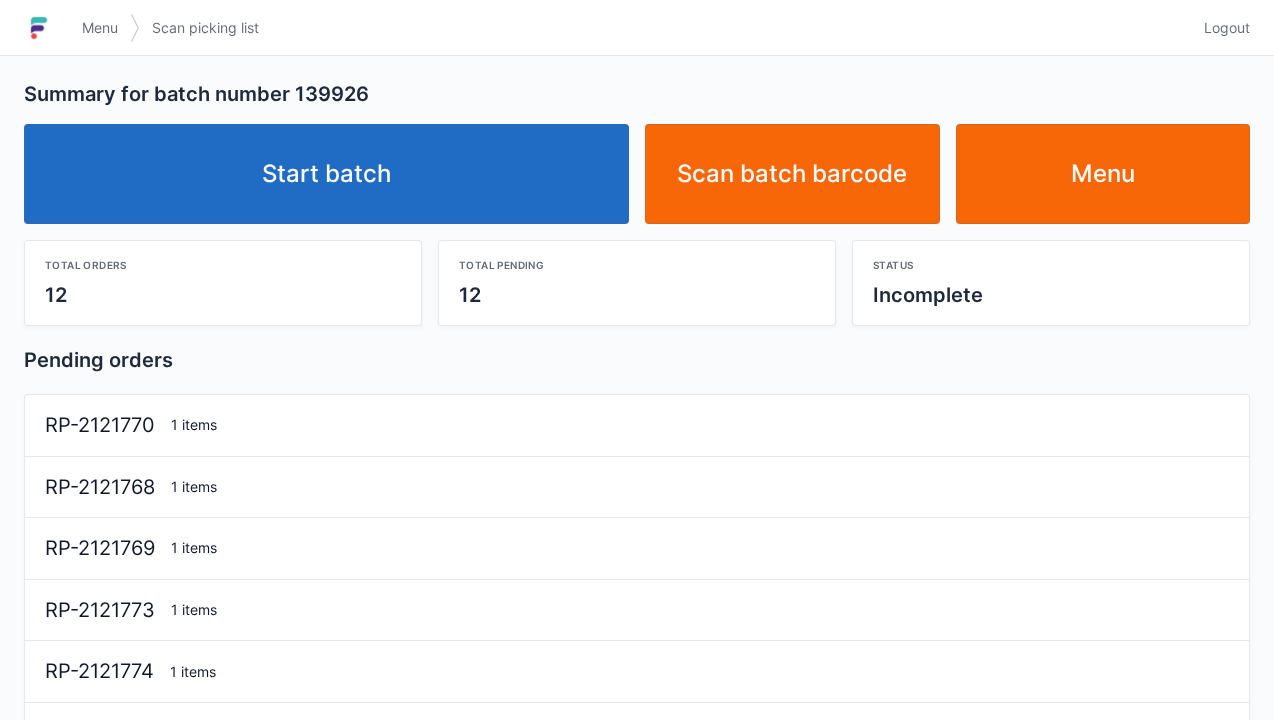 click on "Start batch" at bounding box center (326, 174) 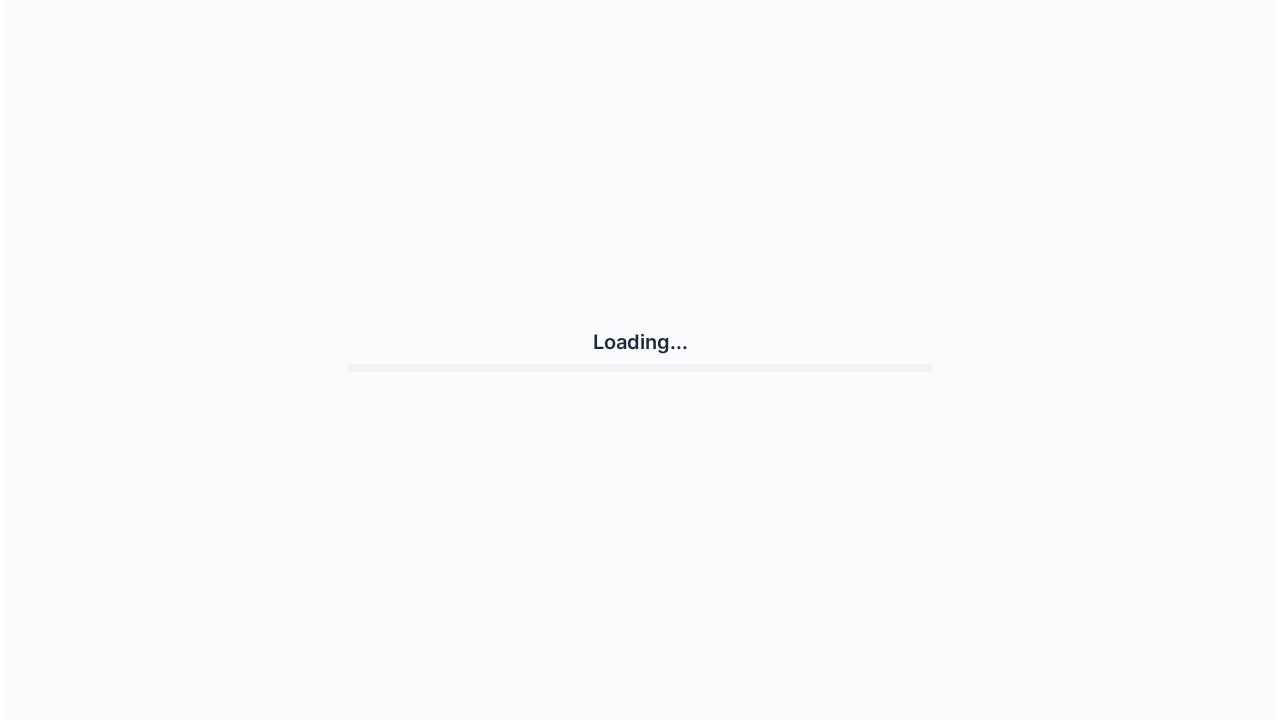 scroll, scrollTop: 0, scrollLeft: 0, axis: both 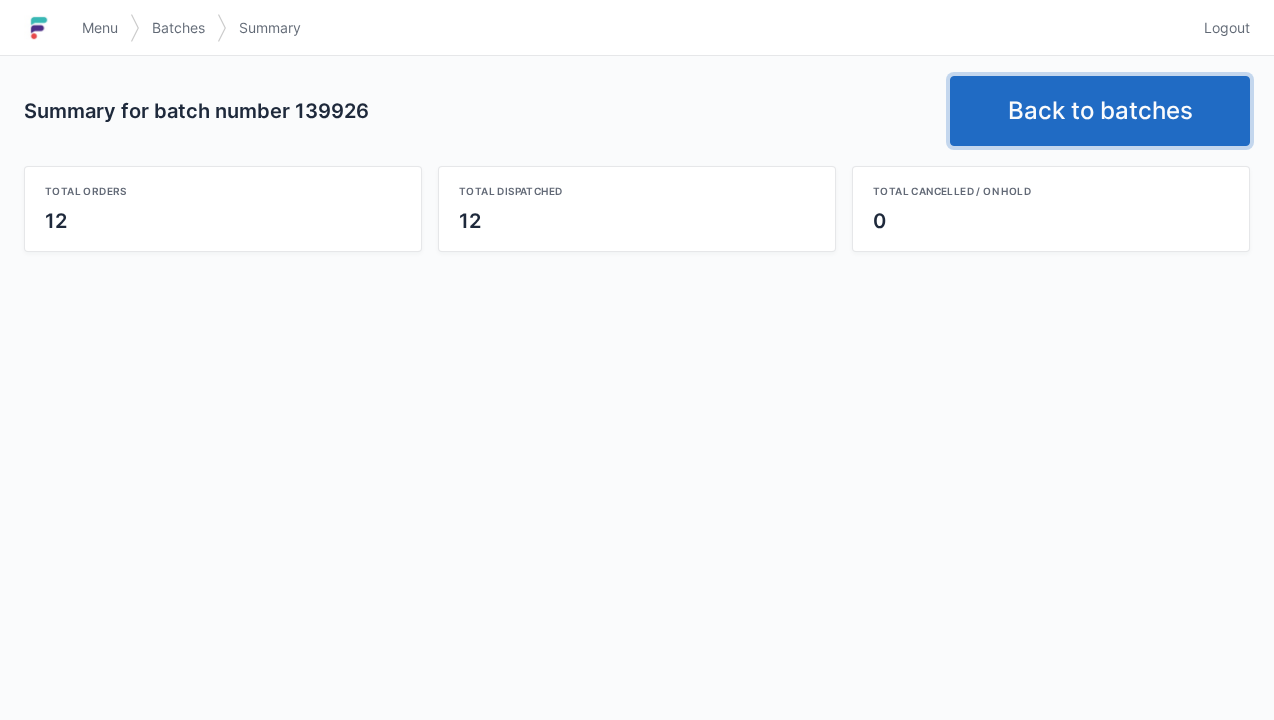 click on "Back to batches" at bounding box center (1100, 111) 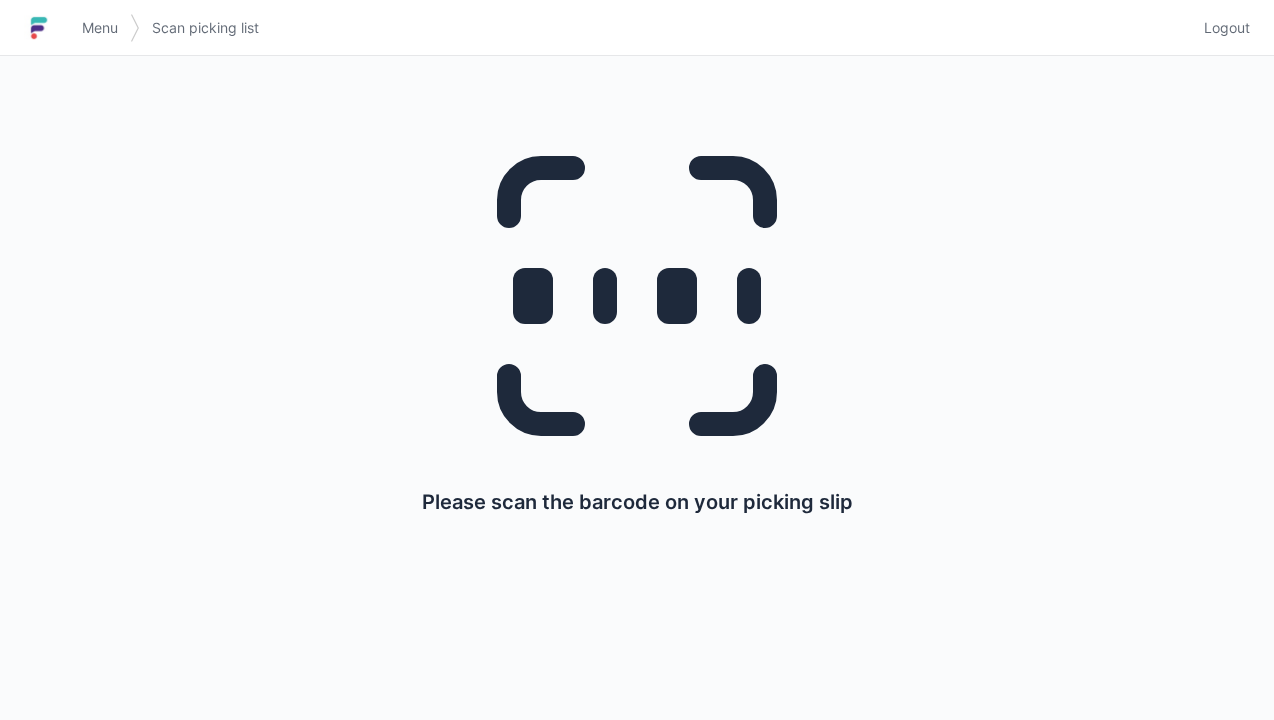 scroll, scrollTop: 0, scrollLeft: 0, axis: both 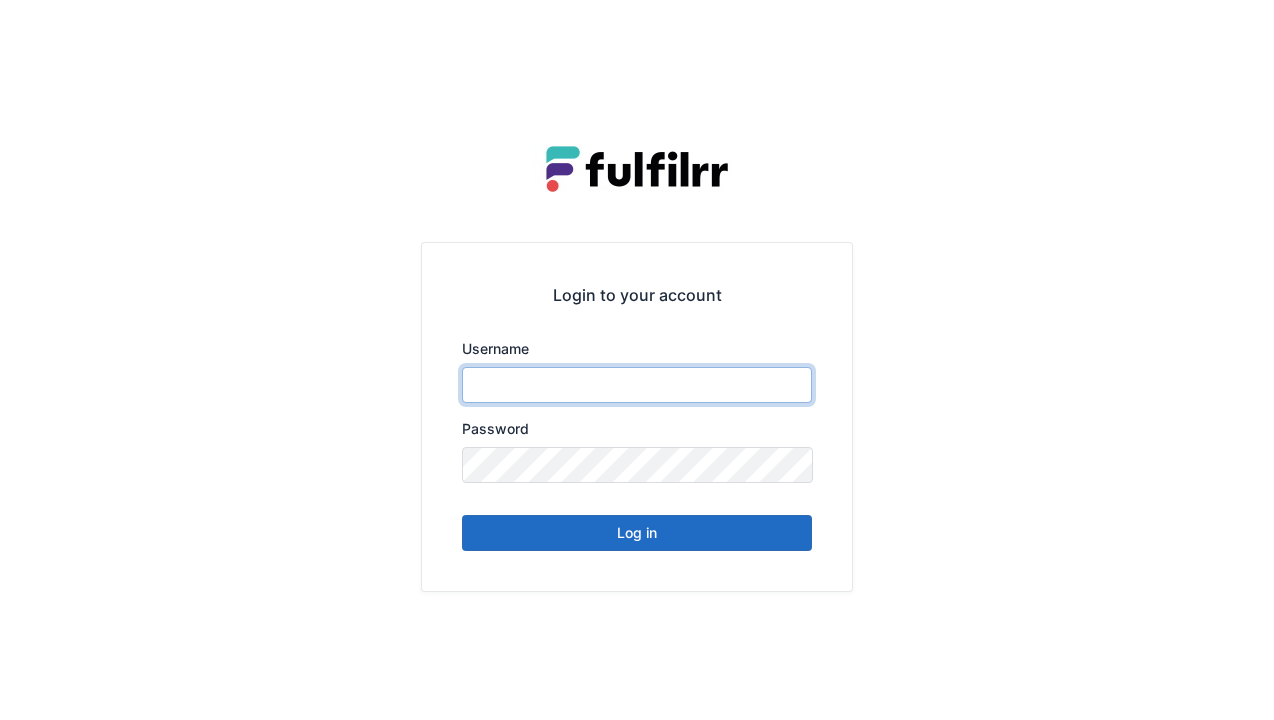 type on "******" 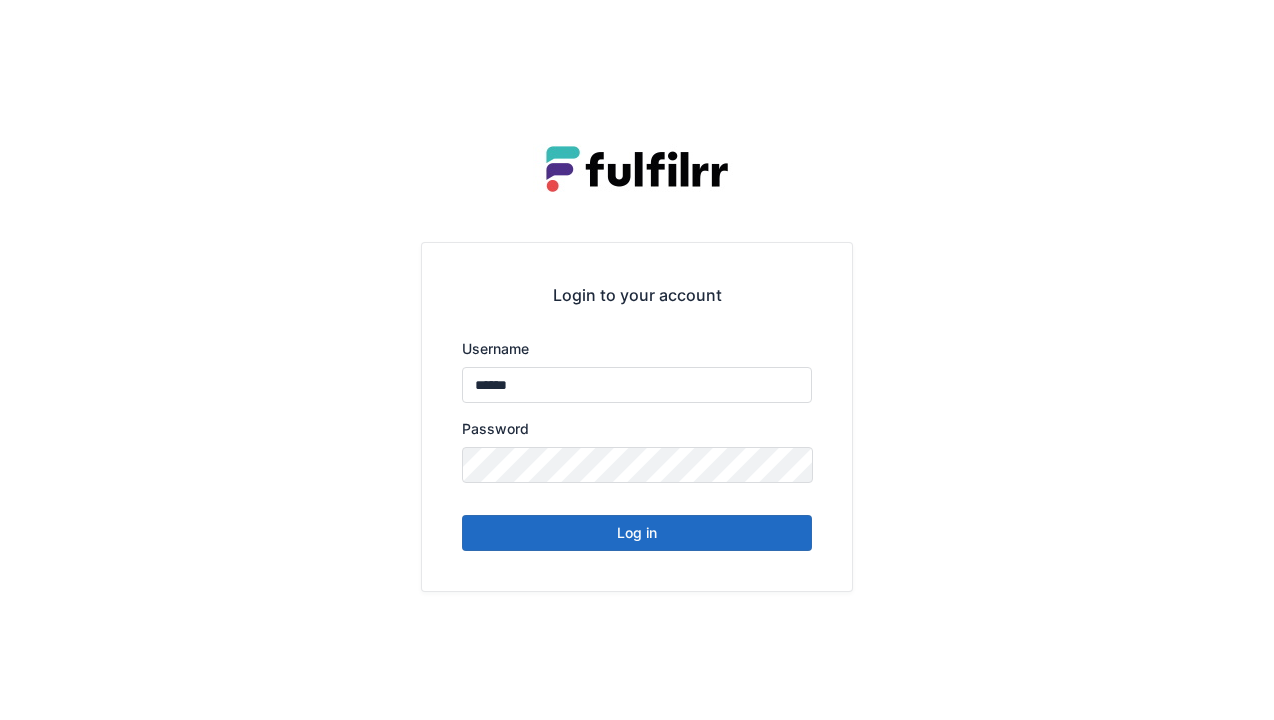 click on "Log in" at bounding box center (637, 533) 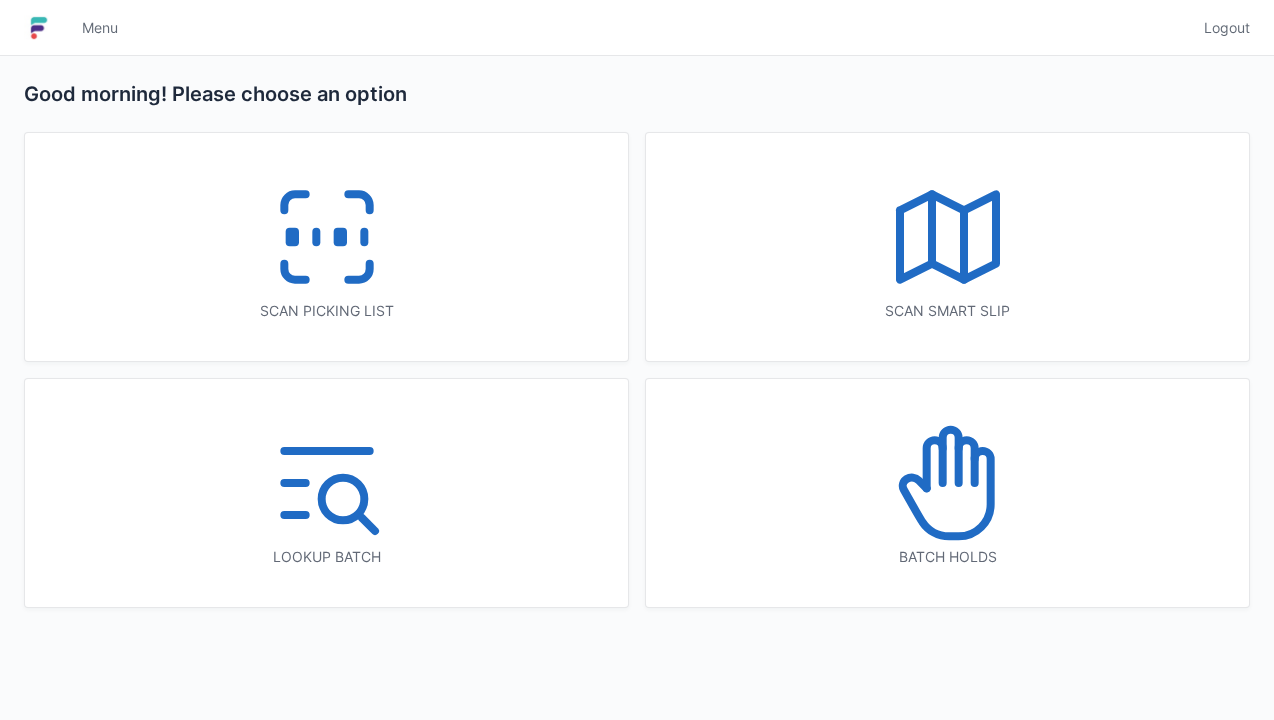 scroll, scrollTop: 0, scrollLeft: 0, axis: both 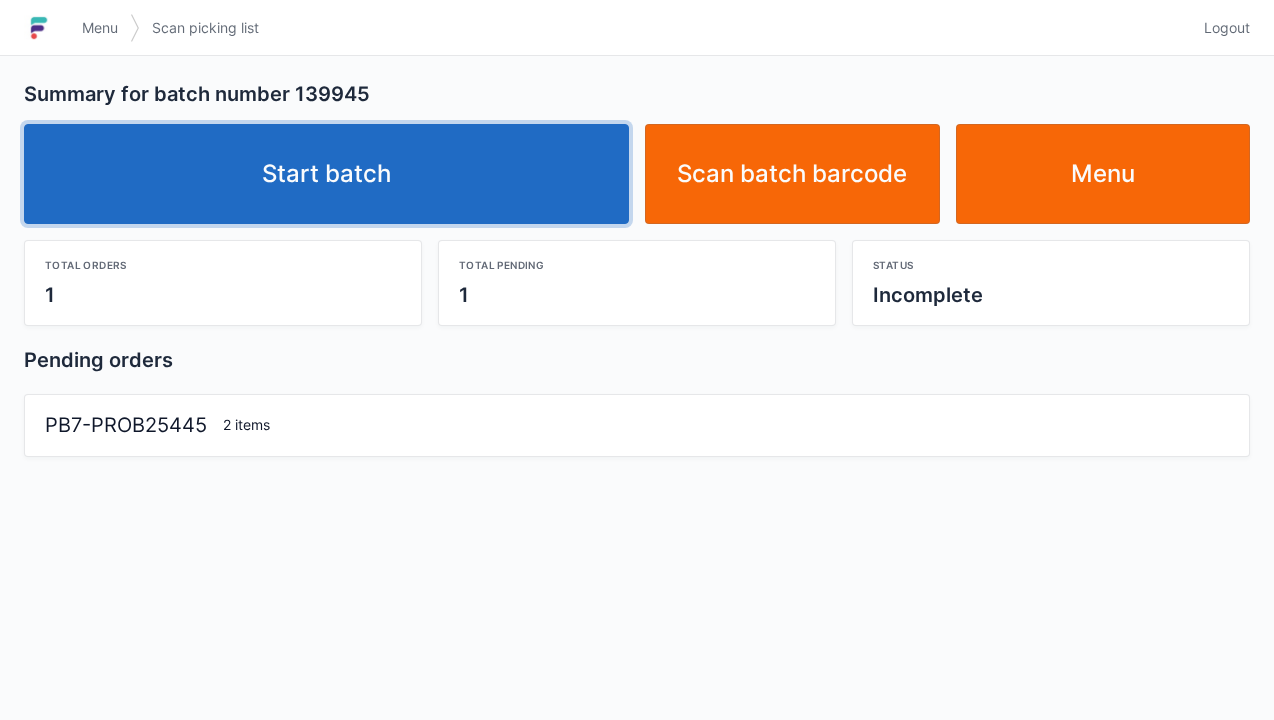 click on "Start batch" at bounding box center [326, 174] 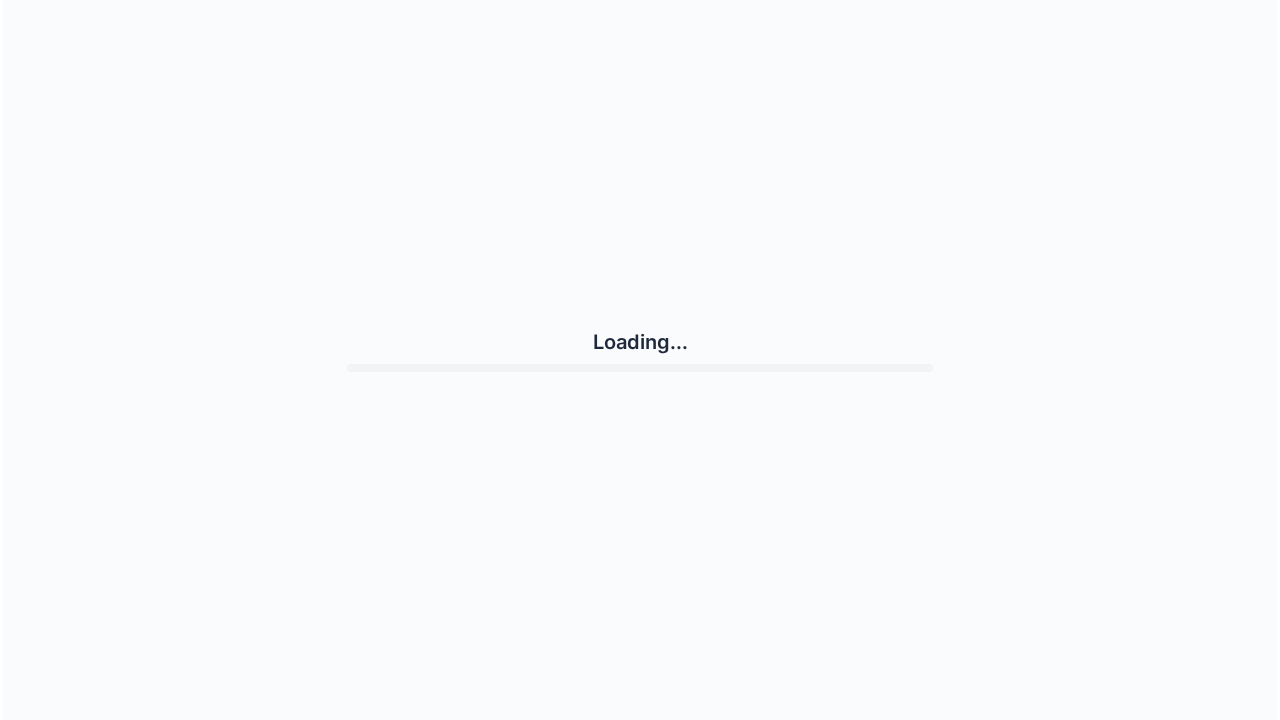 scroll, scrollTop: 0, scrollLeft: 0, axis: both 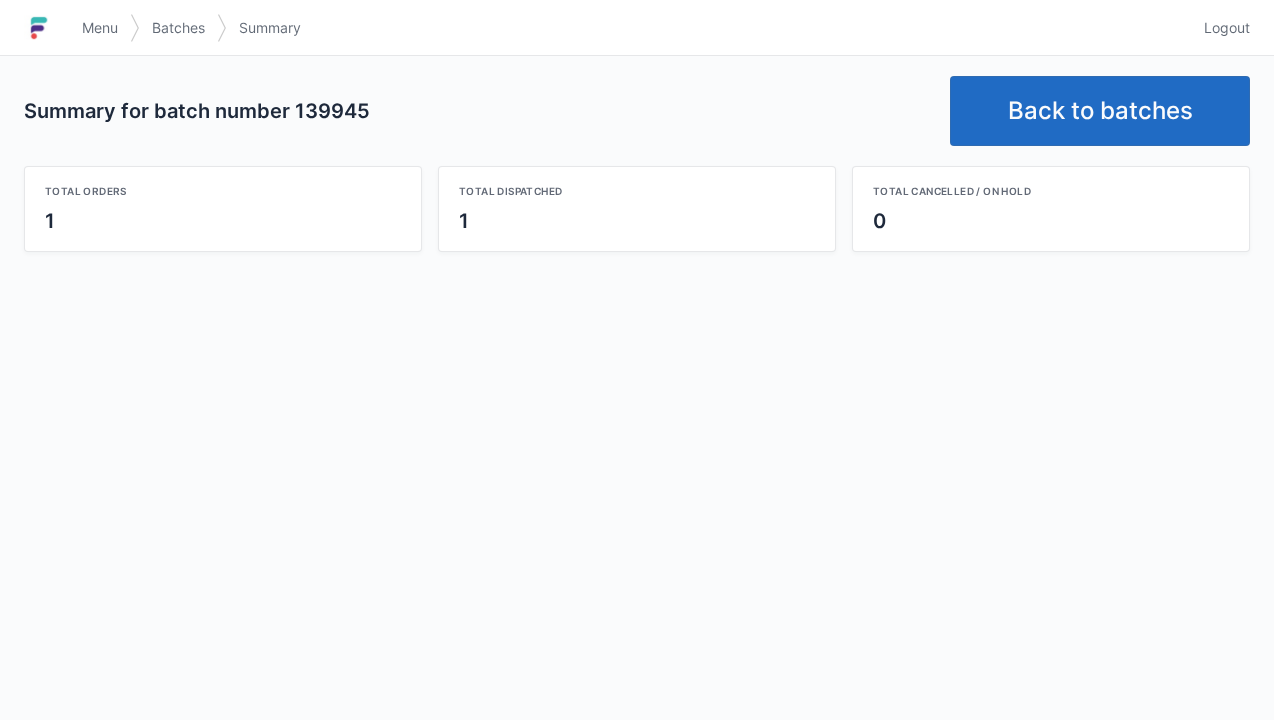 click on "Back to batches" at bounding box center (1100, 111) 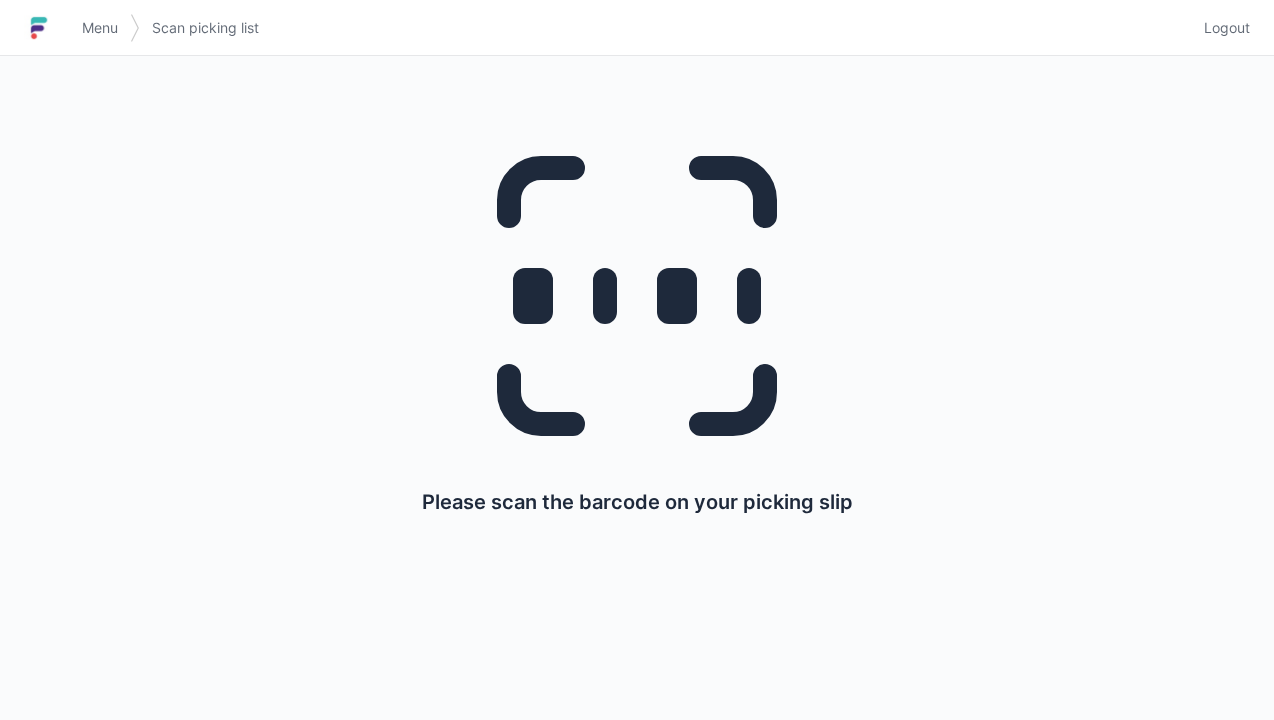 scroll, scrollTop: 0, scrollLeft: 0, axis: both 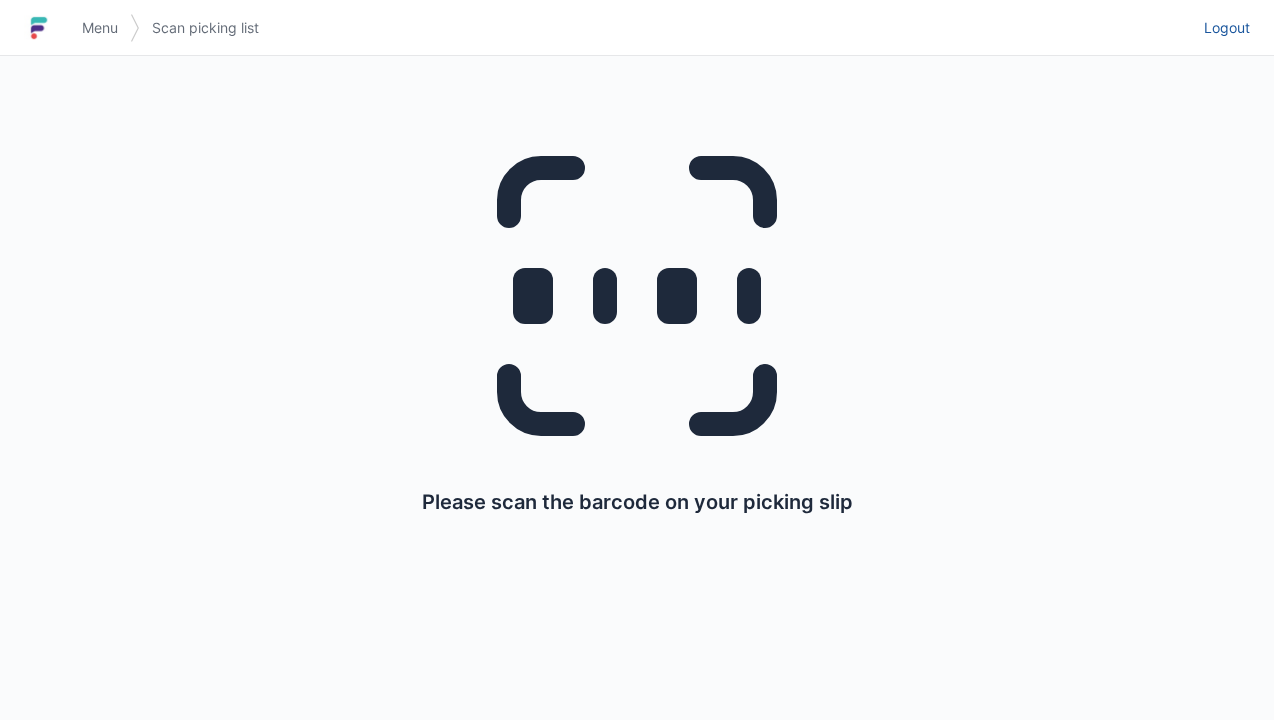 click on "Logout" at bounding box center [1227, 28] 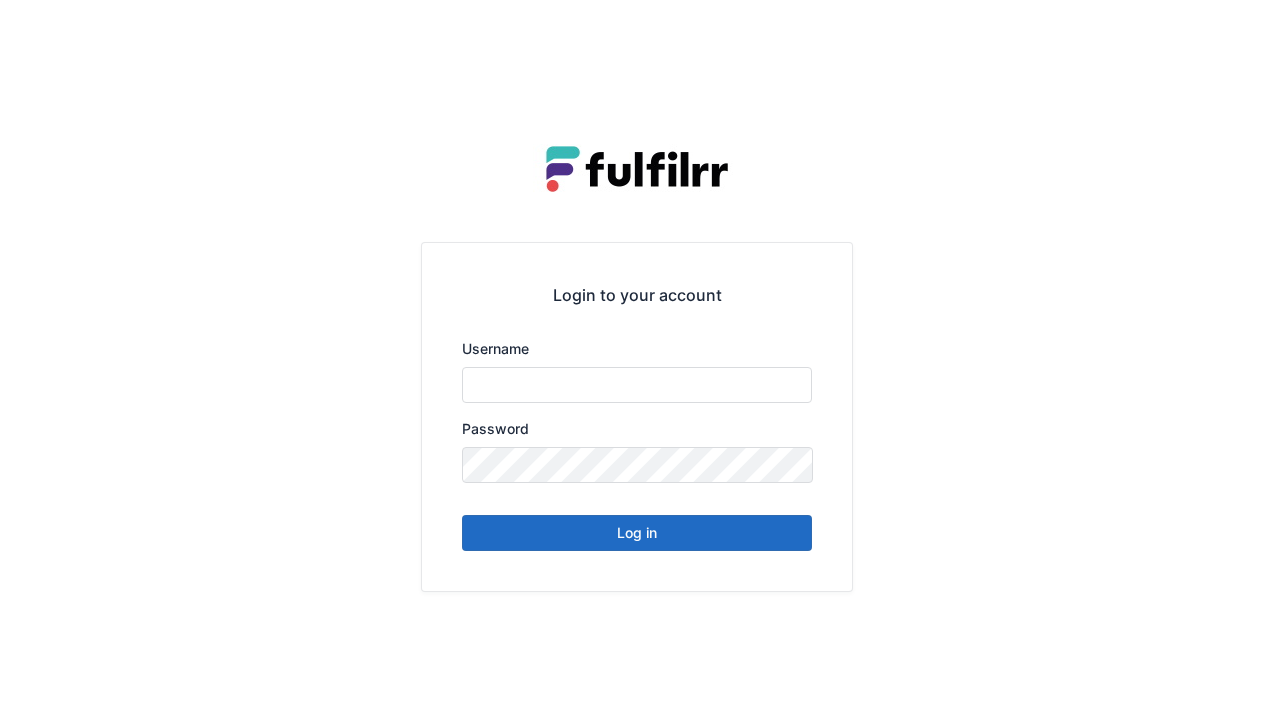 scroll, scrollTop: 0, scrollLeft: 0, axis: both 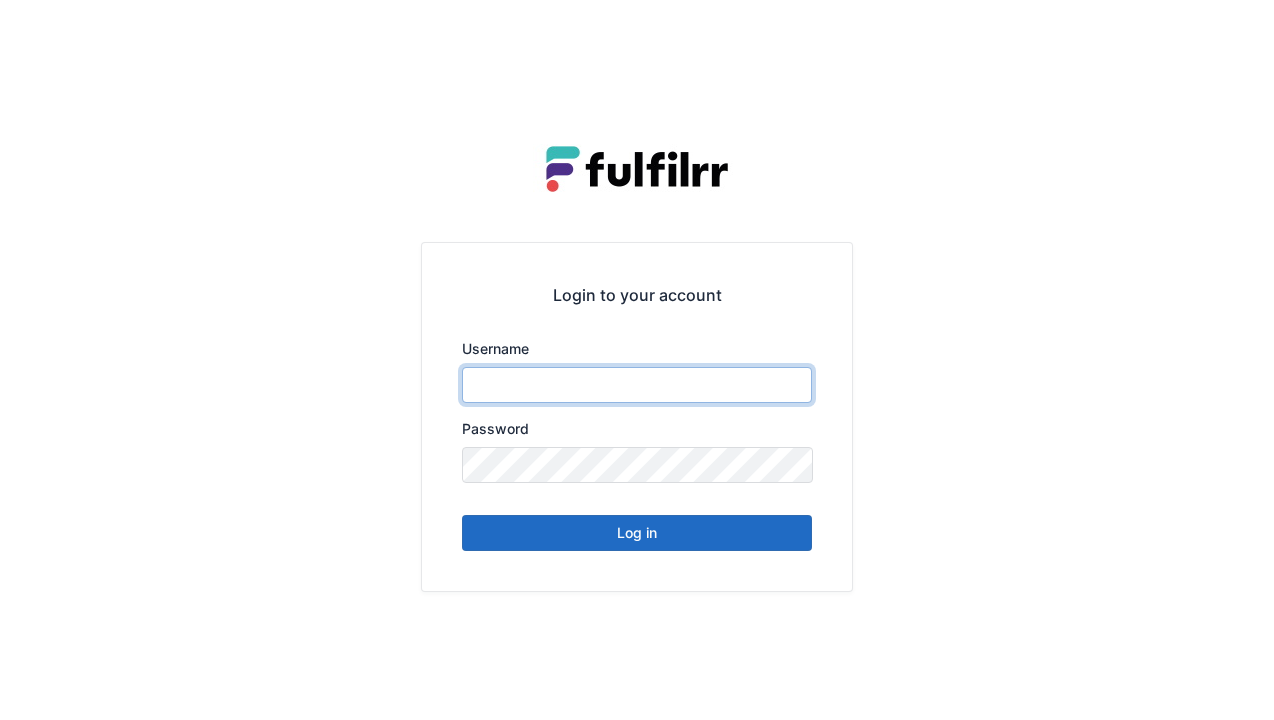 type on "******" 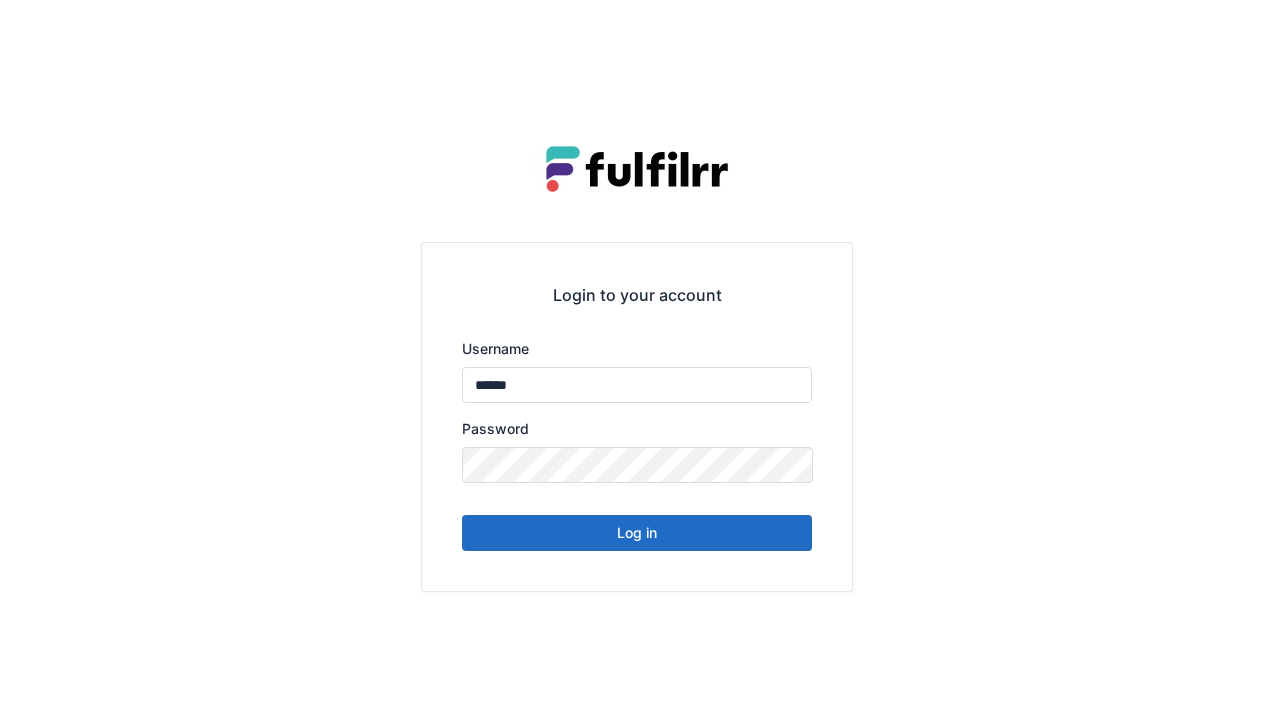 click on "Log in" at bounding box center [637, 533] 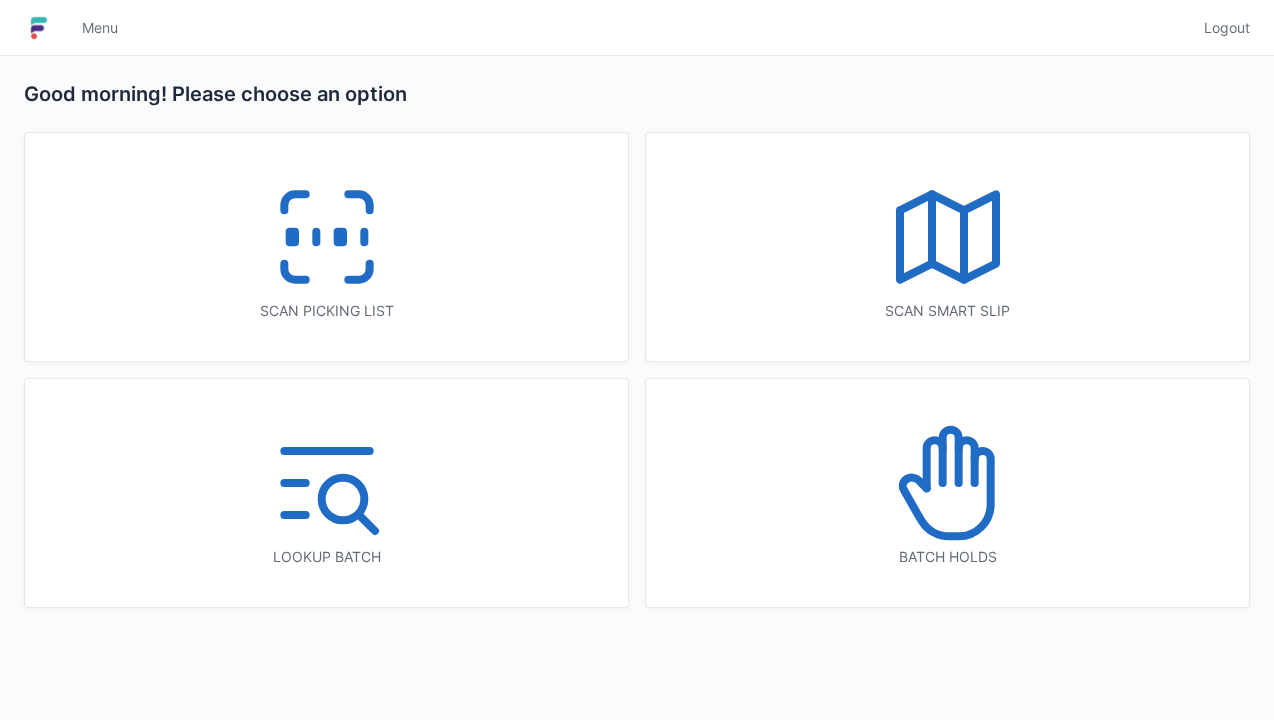 scroll, scrollTop: 0, scrollLeft: 0, axis: both 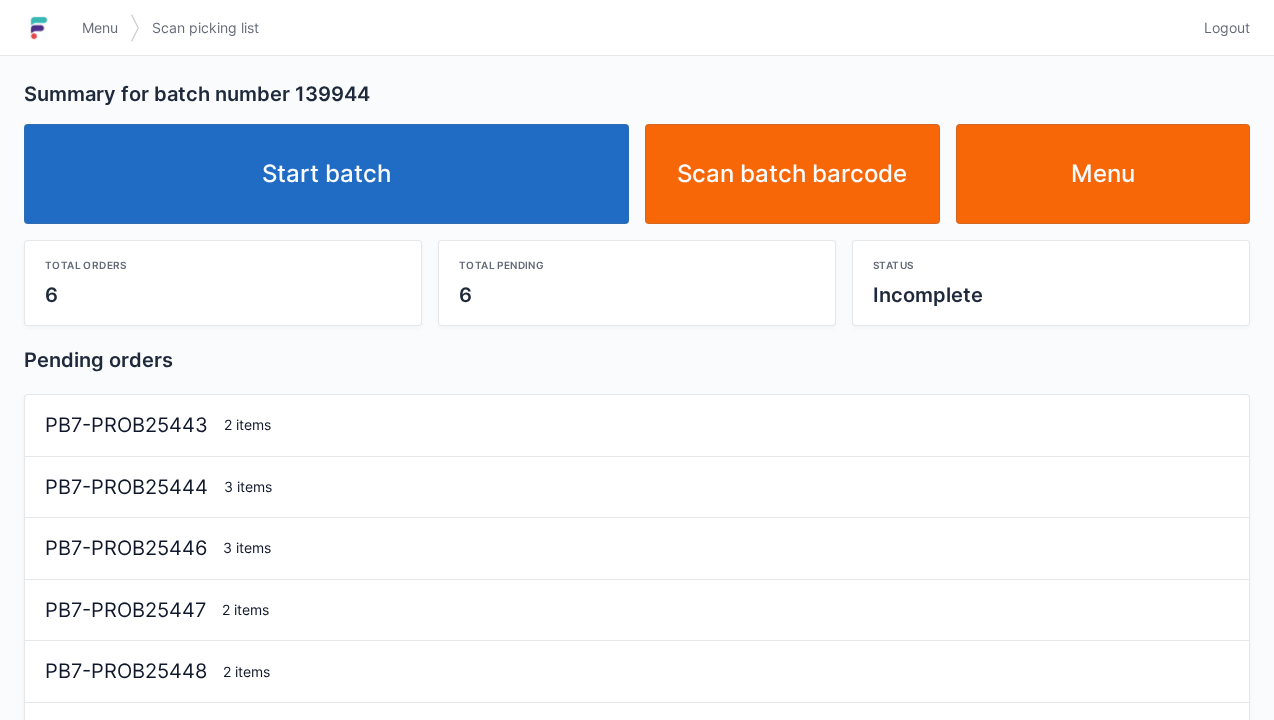 click on "Start batch" at bounding box center [326, 174] 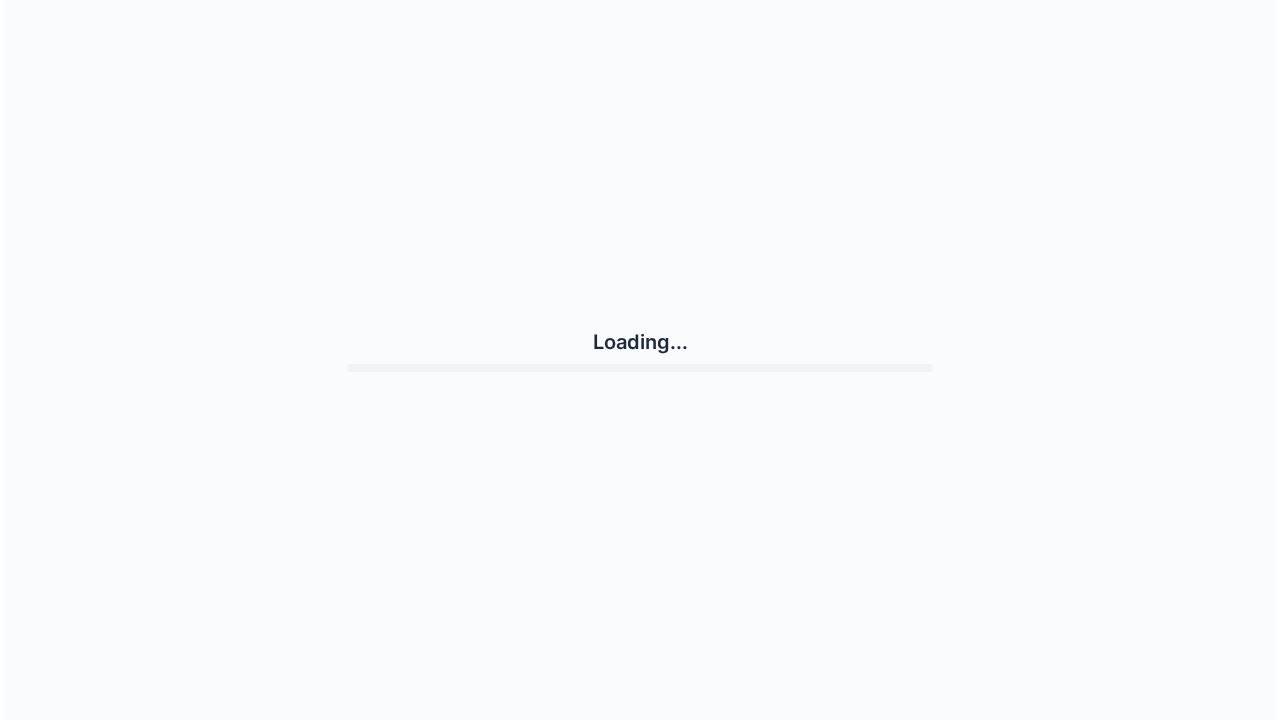 scroll, scrollTop: 0, scrollLeft: 0, axis: both 